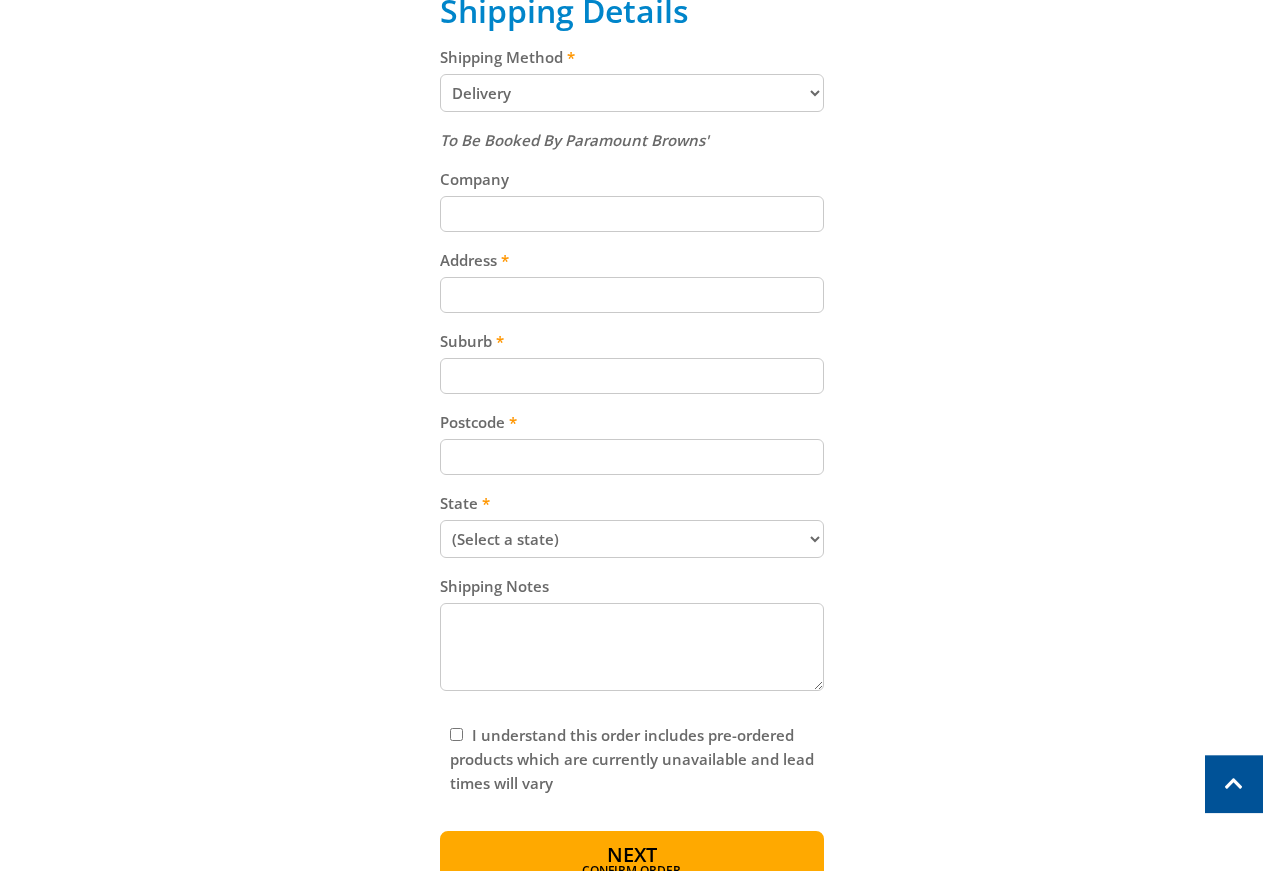 scroll, scrollTop: 1224, scrollLeft: 0, axis: vertical 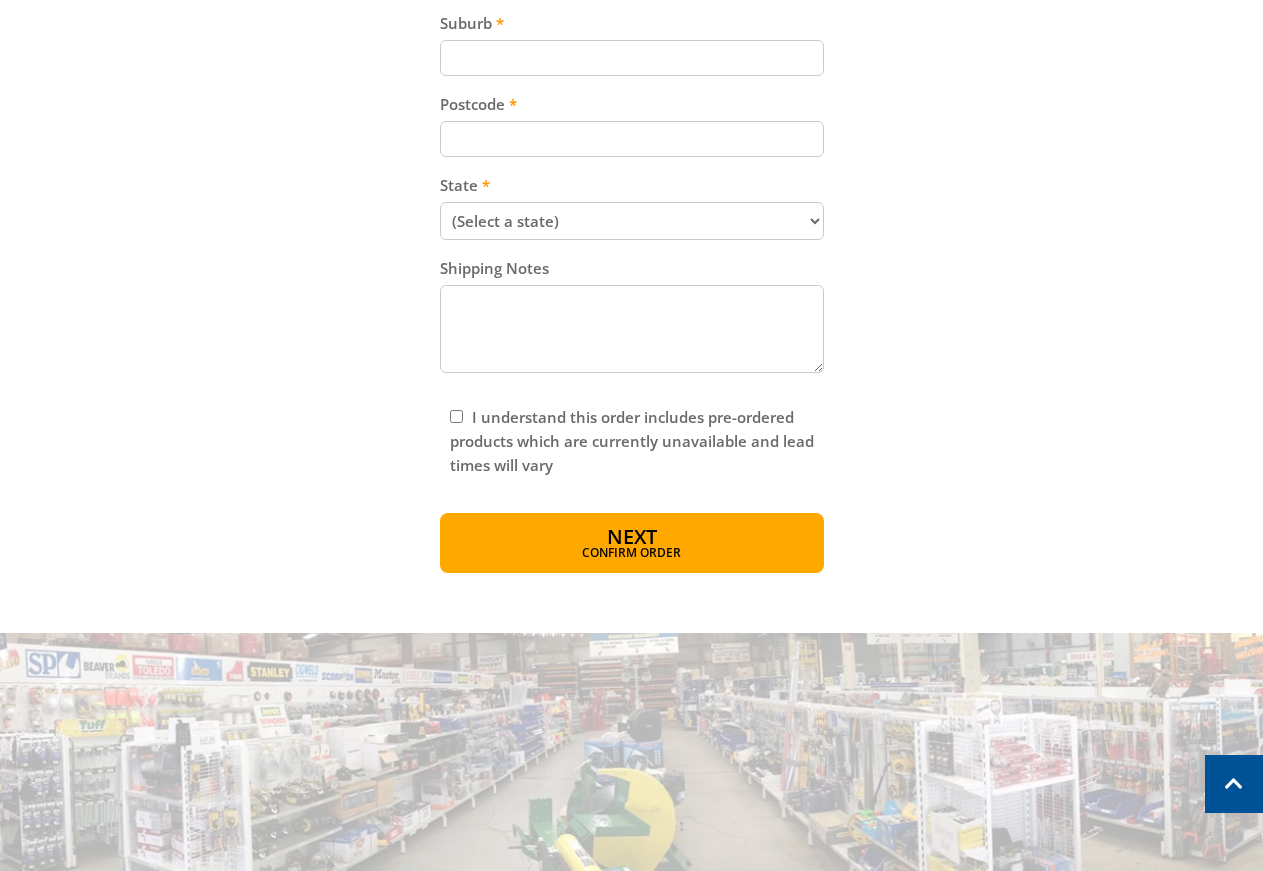 click on "I understand this order includes pre-ordered products which are currently unavailable and lead times will vary" at bounding box center (456, 416) 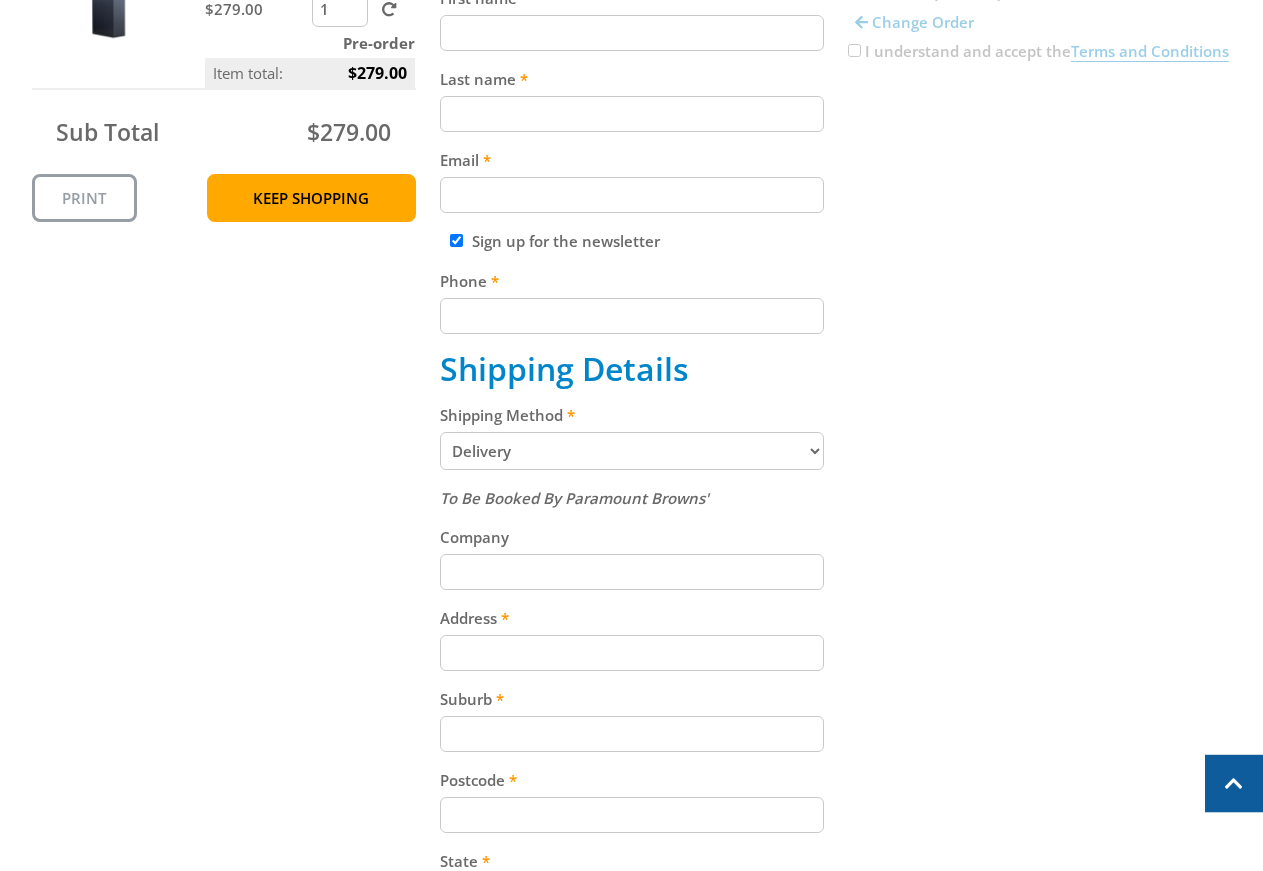 scroll, scrollTop: 0, scrollLeft: 0, axis: both 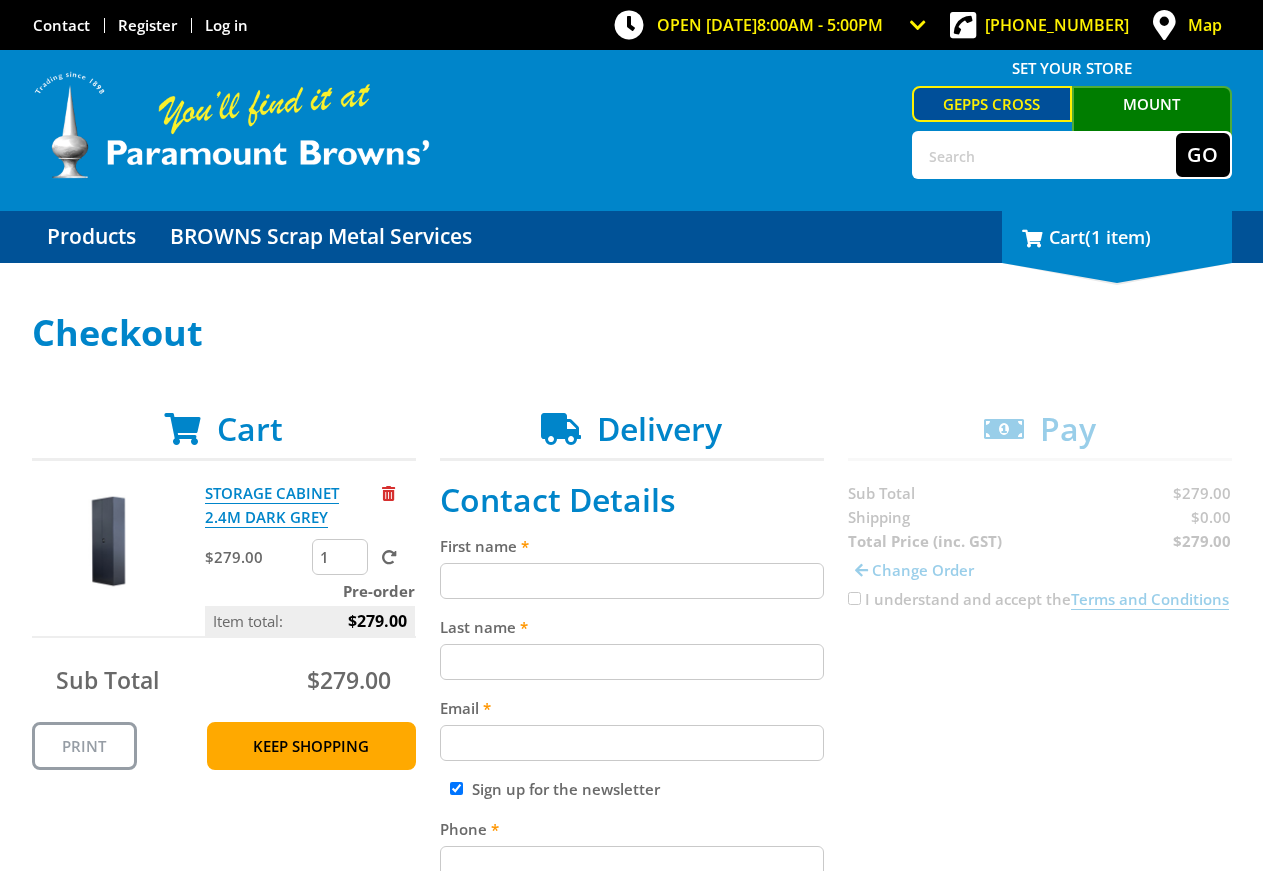 click on "(1 item)" at bounding box center (1118, 237) 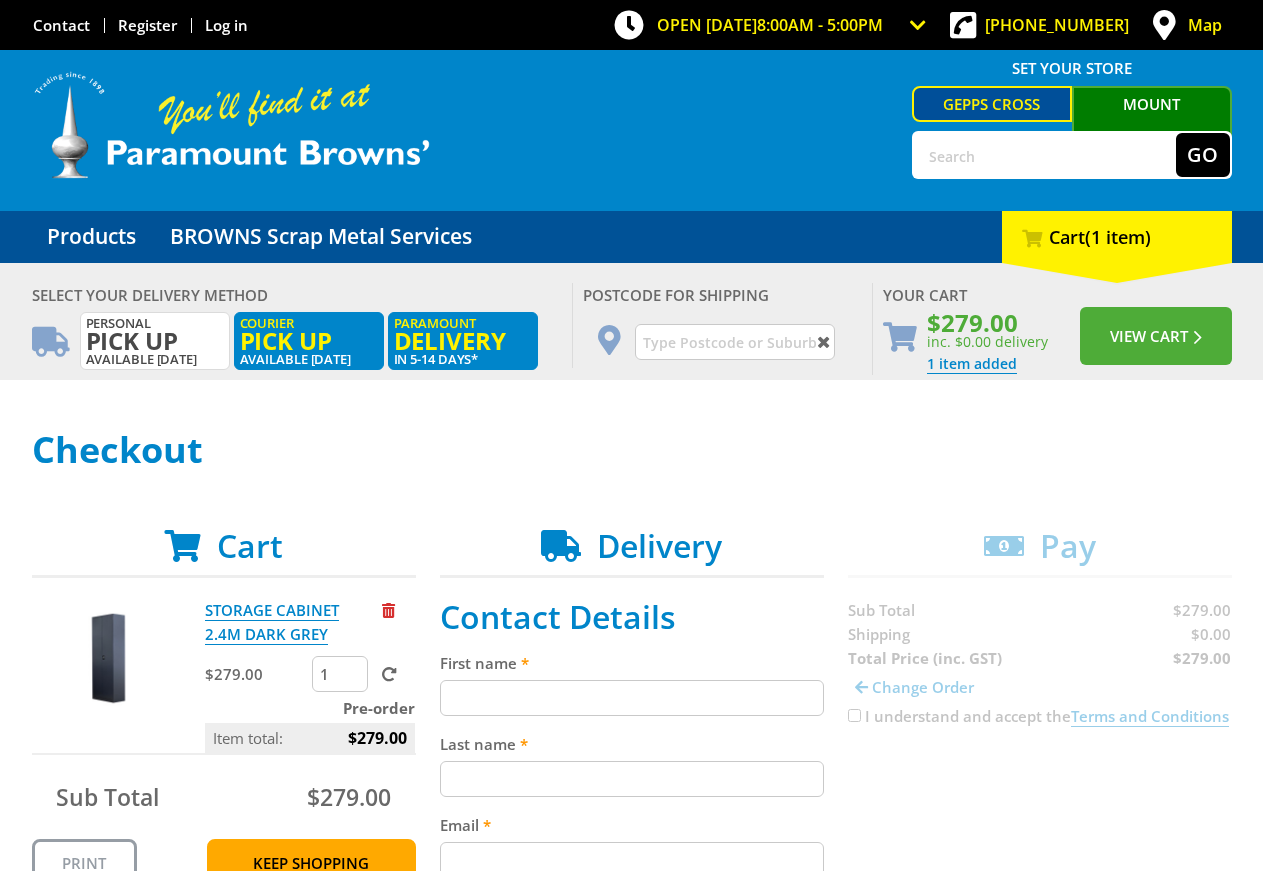 click on "Pick up" at bounding box center (309, 341) 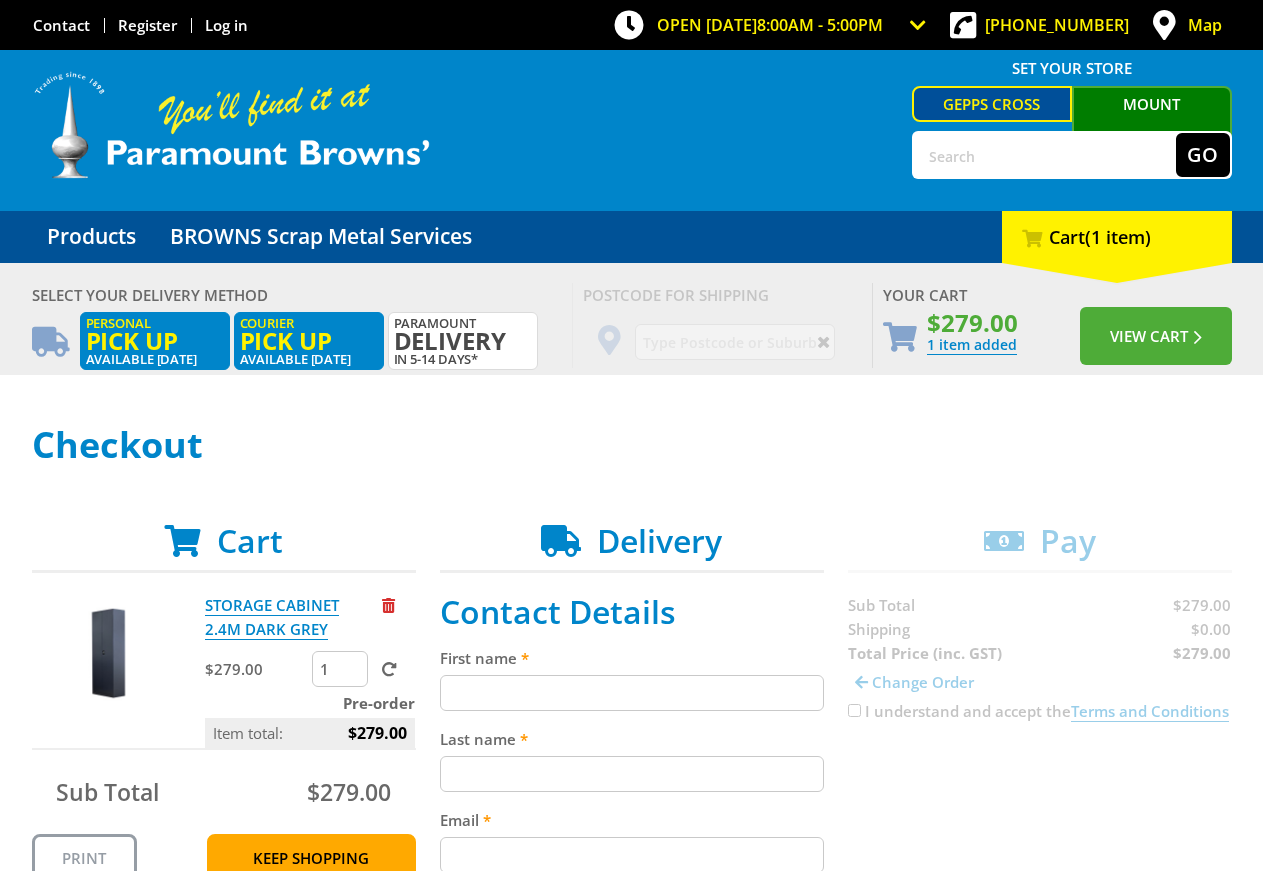 click on "Pick up" at bounding box center (155, 341) 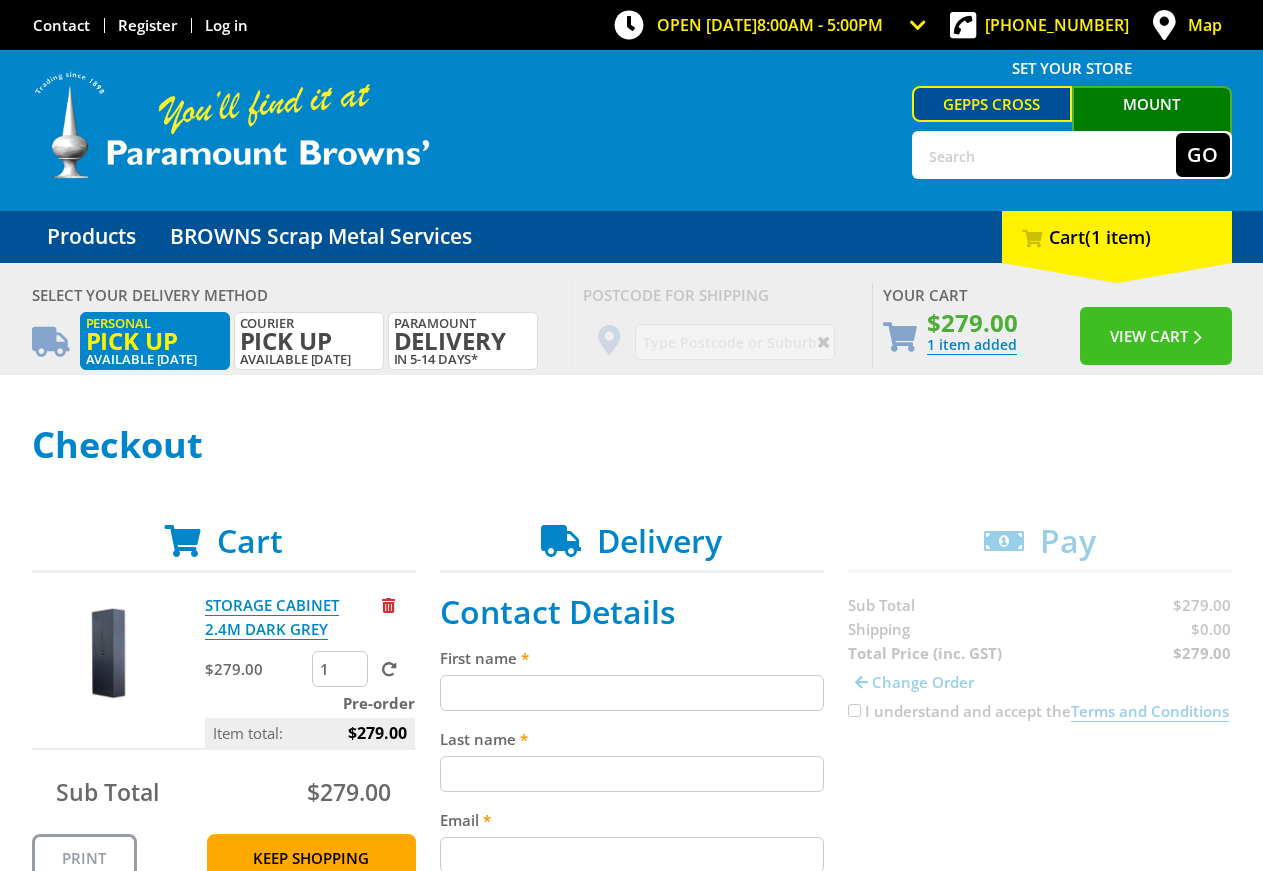 click on "View Cart" at bounding box center [1156, 336] 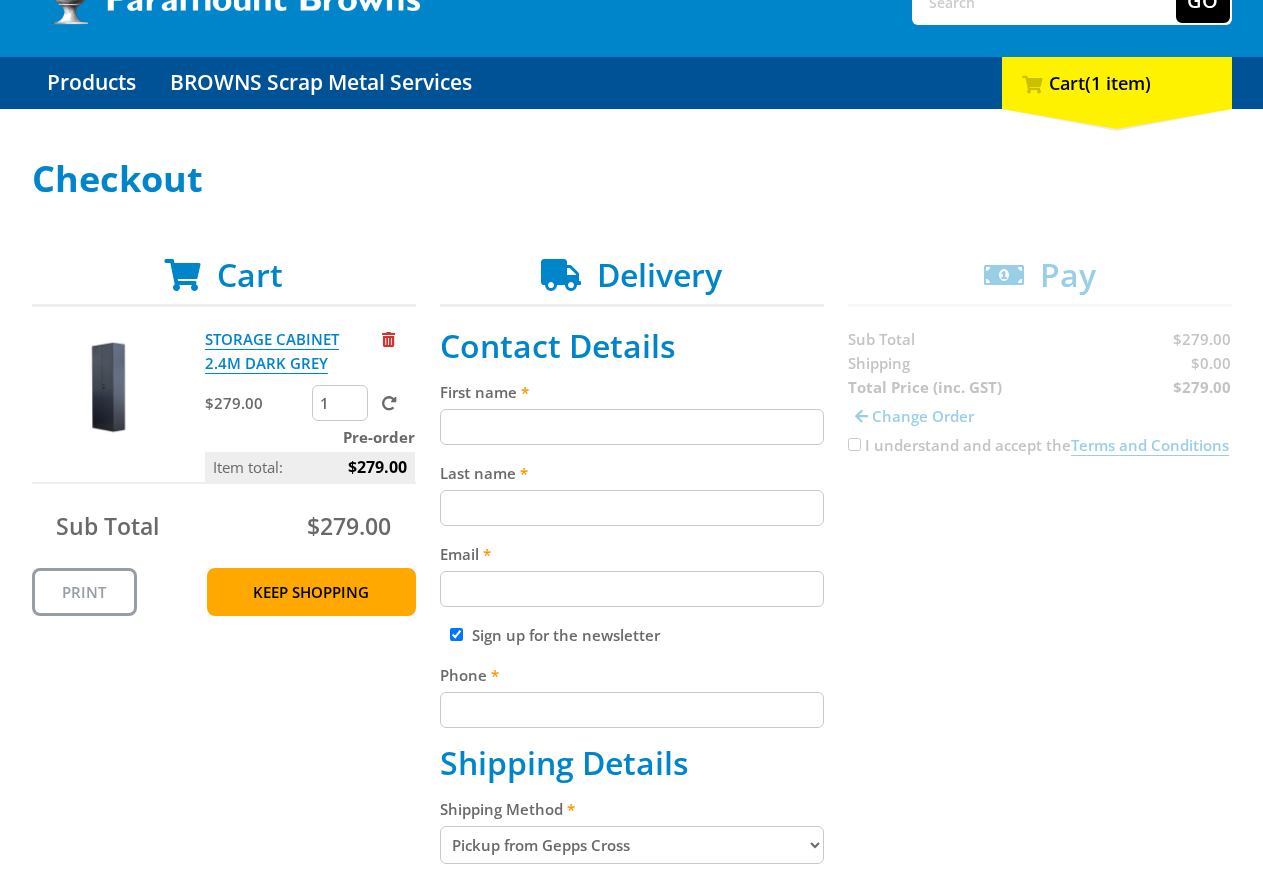 scroll, scrollTop: 204, scrollLeft: 0, axis: vertical 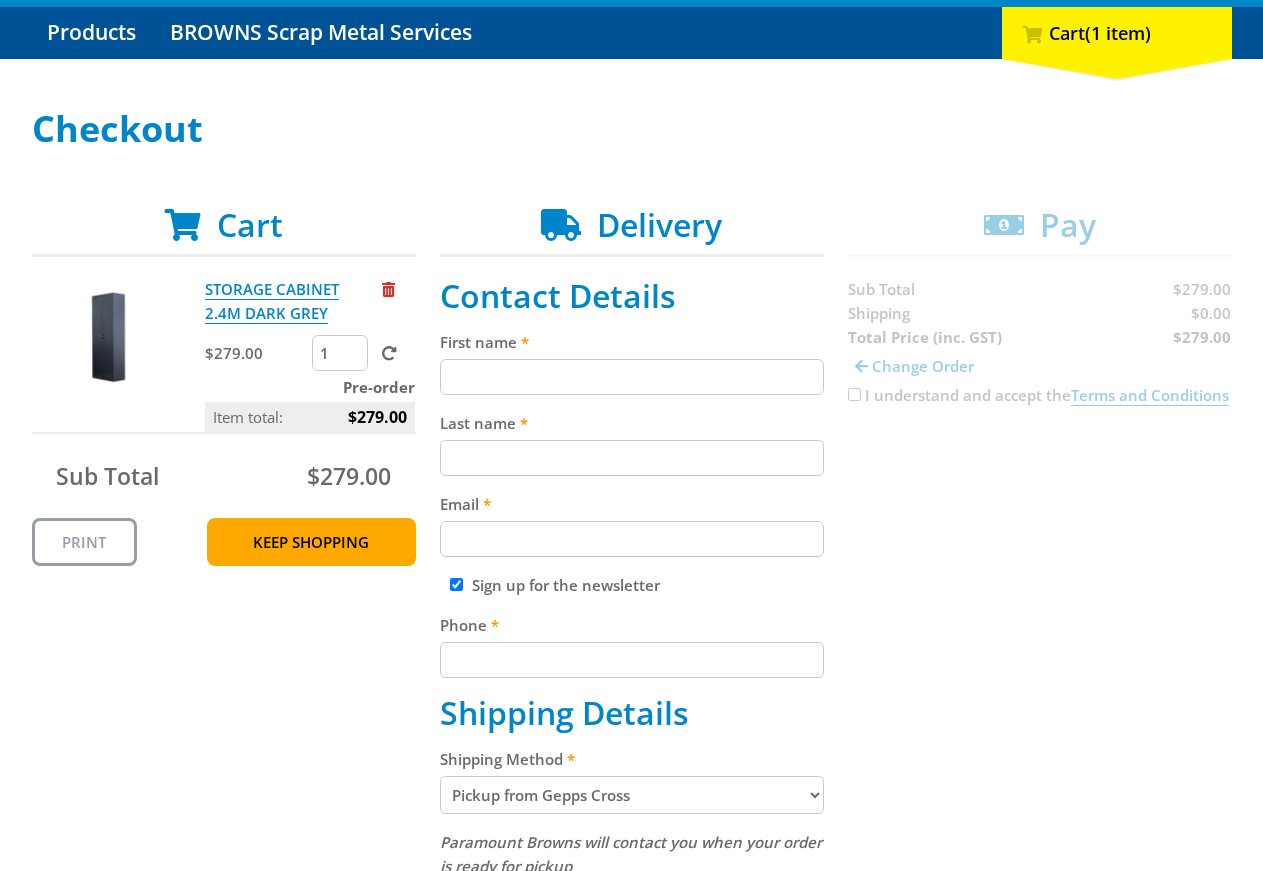drag, startPoint x: 670, startPoint y: 392, endPoint x: 668, endPoint y: 380, distance: 12.165525 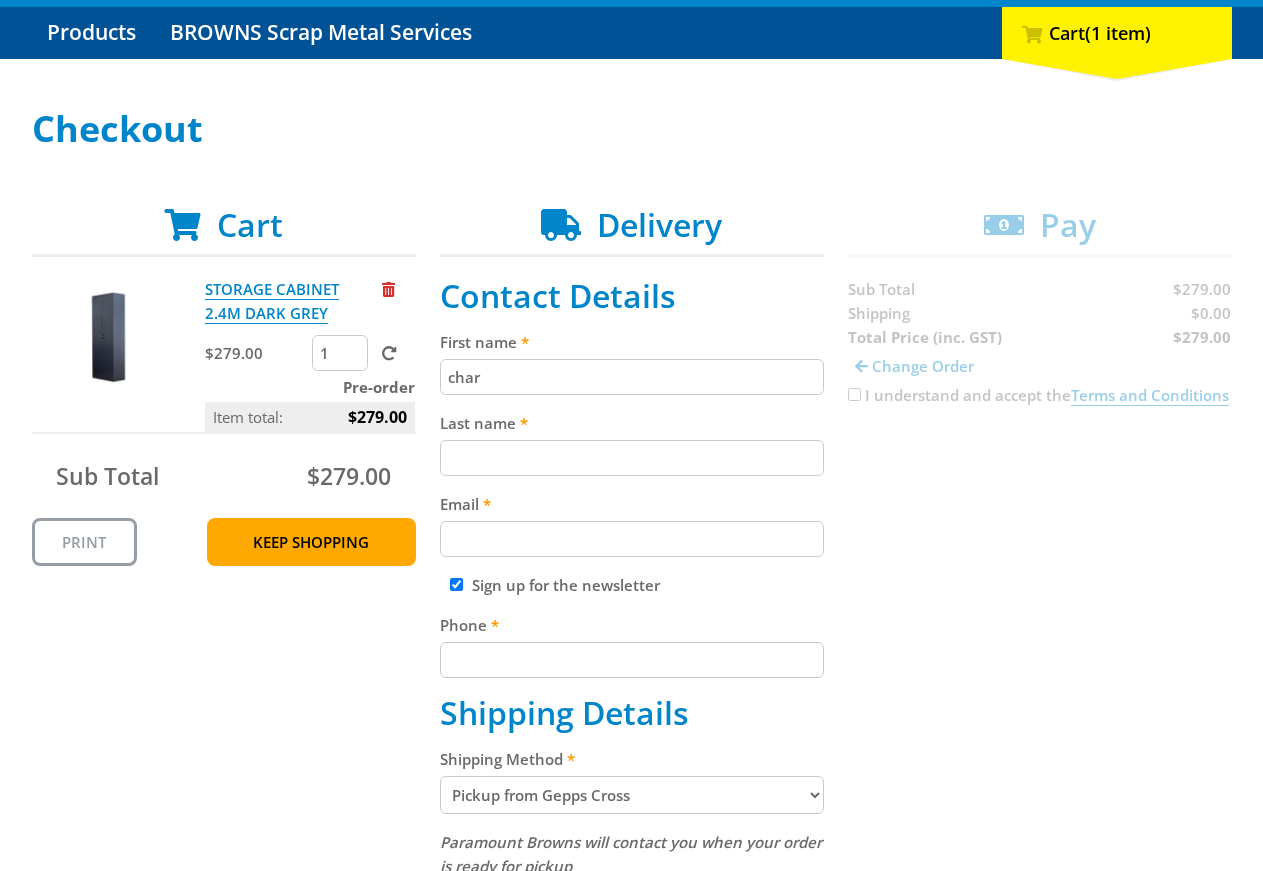 type on "char" 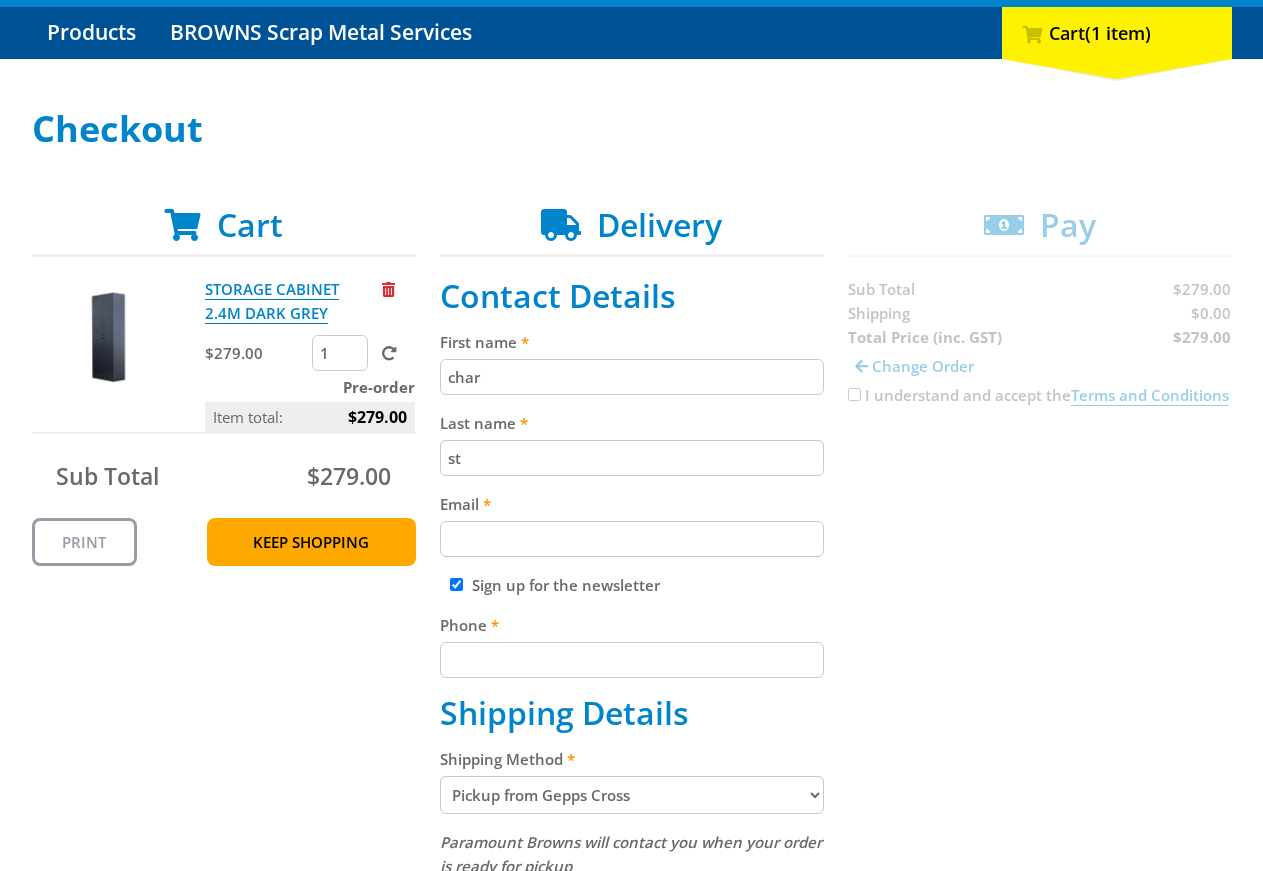 type on "st" 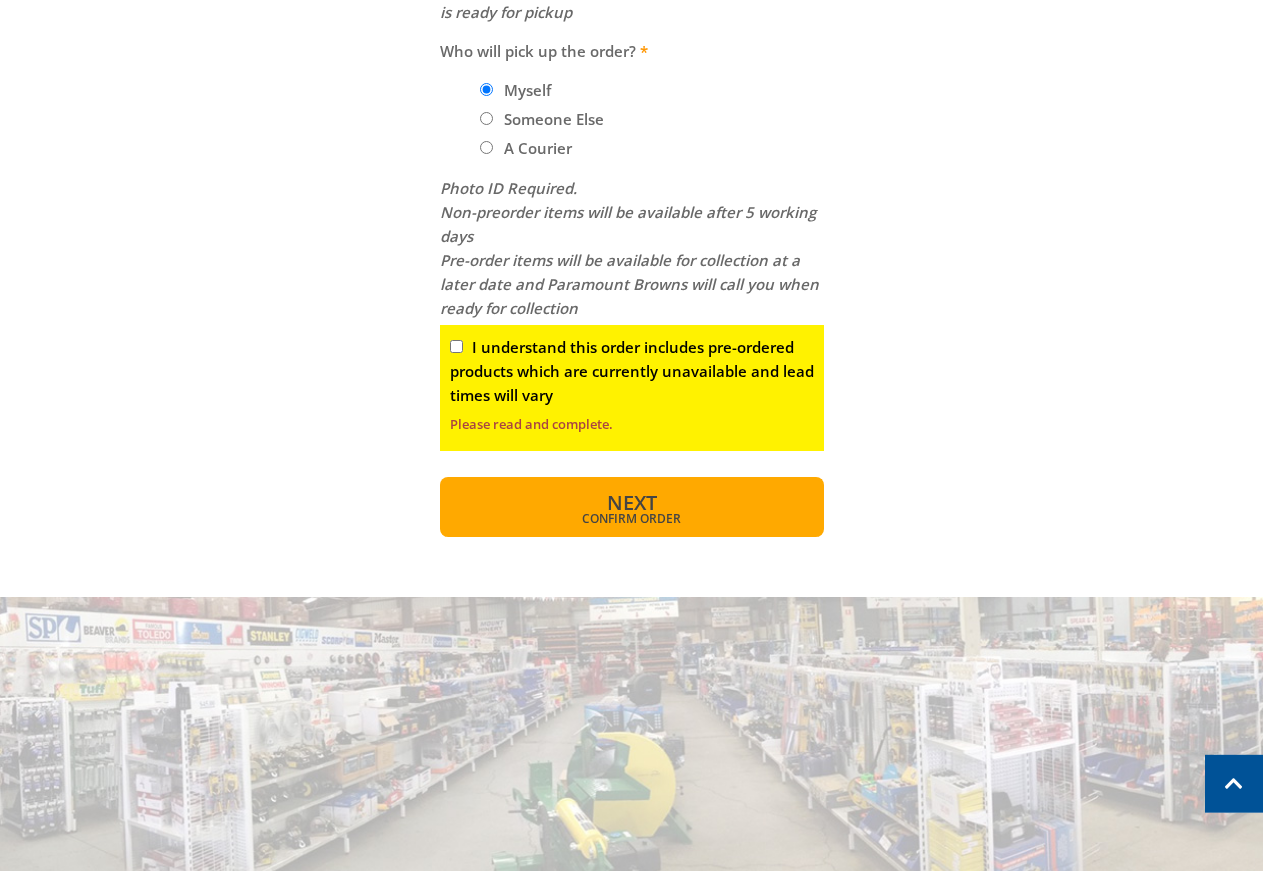 scroll, scrollTop: 1122, scrollLeft: 0, axis: vertical 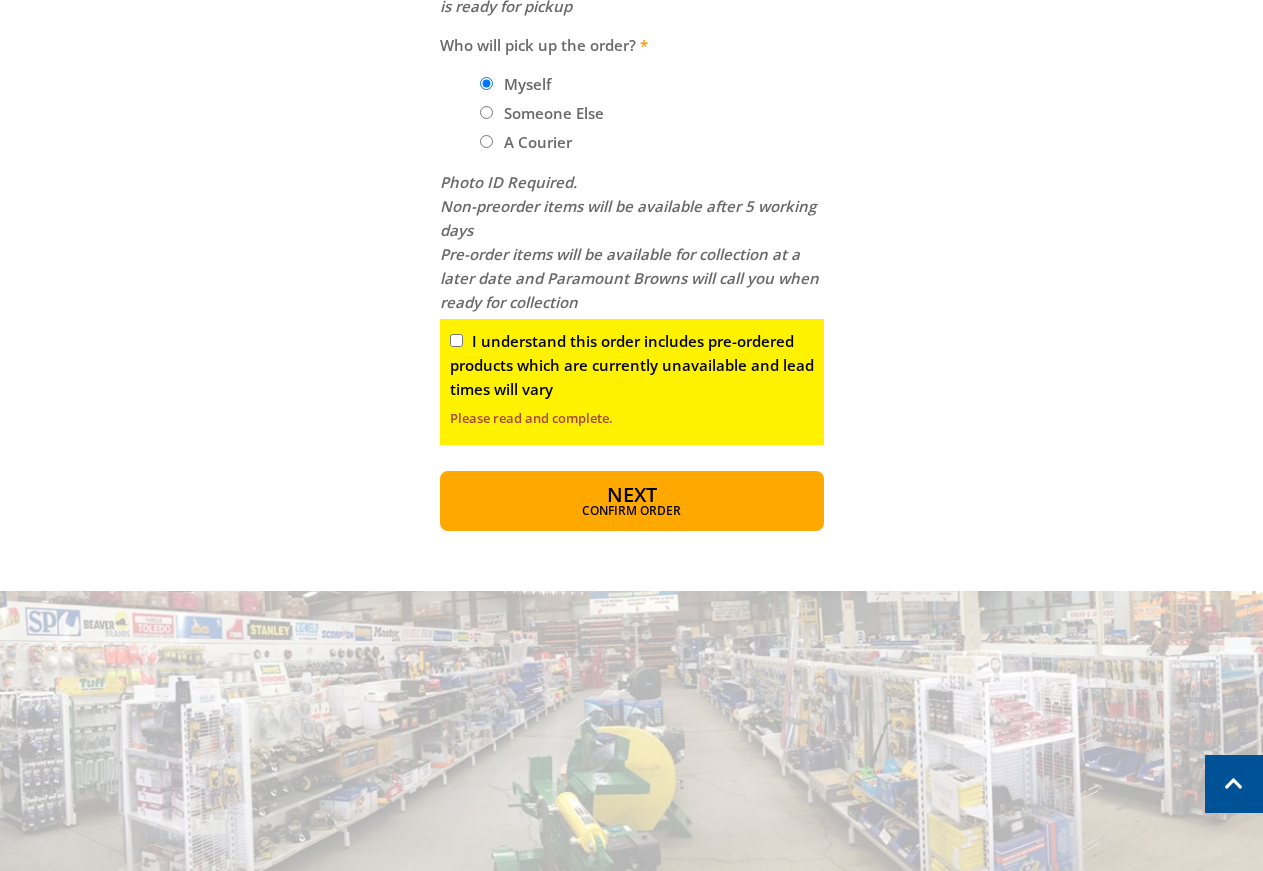 click on "I understand this order includes pre-ordered products which are currently unavailable and lead times will vary" at bounding box center (456, 340) 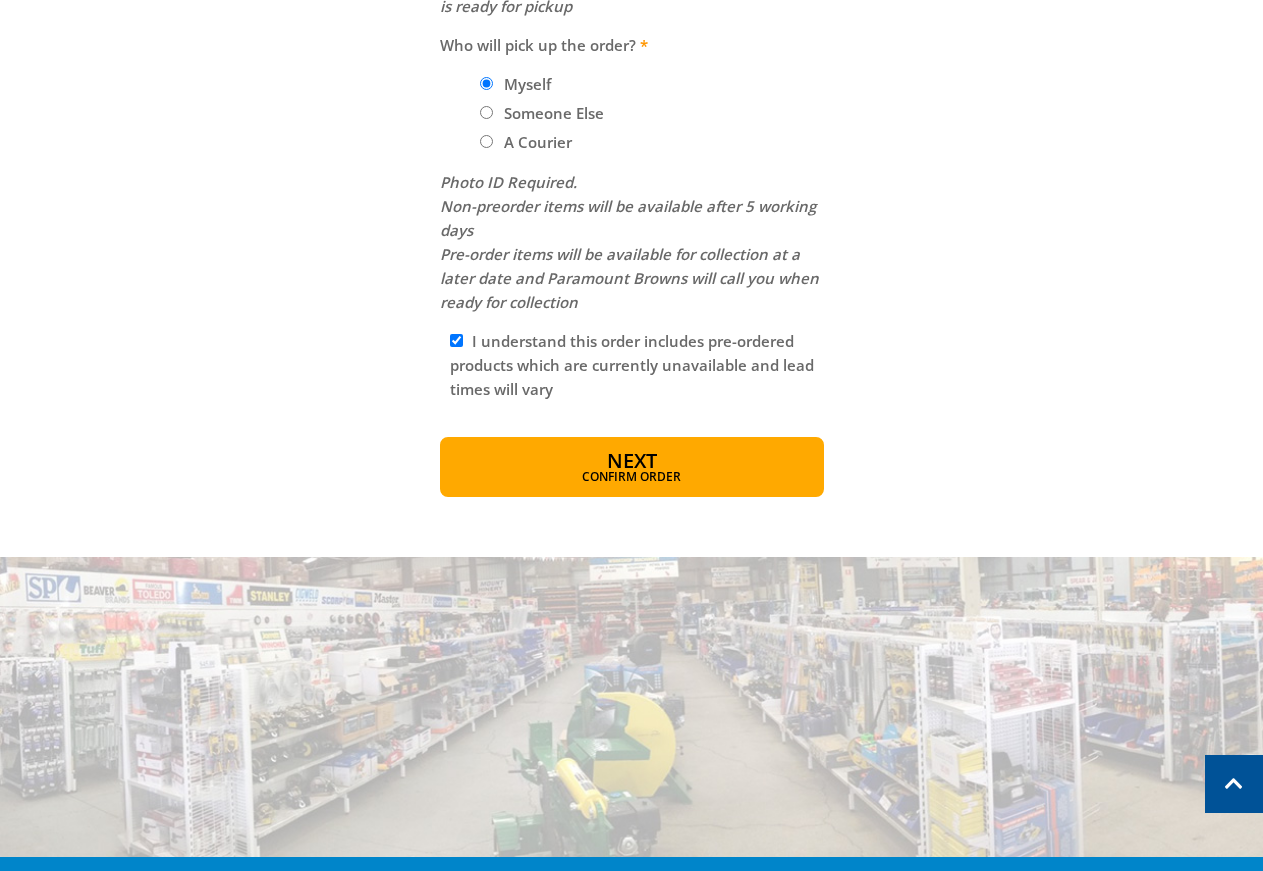 click on "OPEN TODAY  8:00am - 5:00pm
Trading Hours
Hardware & Machinery
Thu 8:00am - 5:00pm
Fri 8:00am - 5:00pm
Sat 8:00am - 4:00pm
Sun 10:00am - 4:00pm
Mon 8:00am - 5:00pm
Tue 8:00am - 5:00pm
Wed 8:00am - 5:00pm
Contact Us
(08) 8260 6333
Map
Contact
Register
Log in
Gepps Cross
Open today  8:00am - 5:00pm" at bounding box center (631, 116) 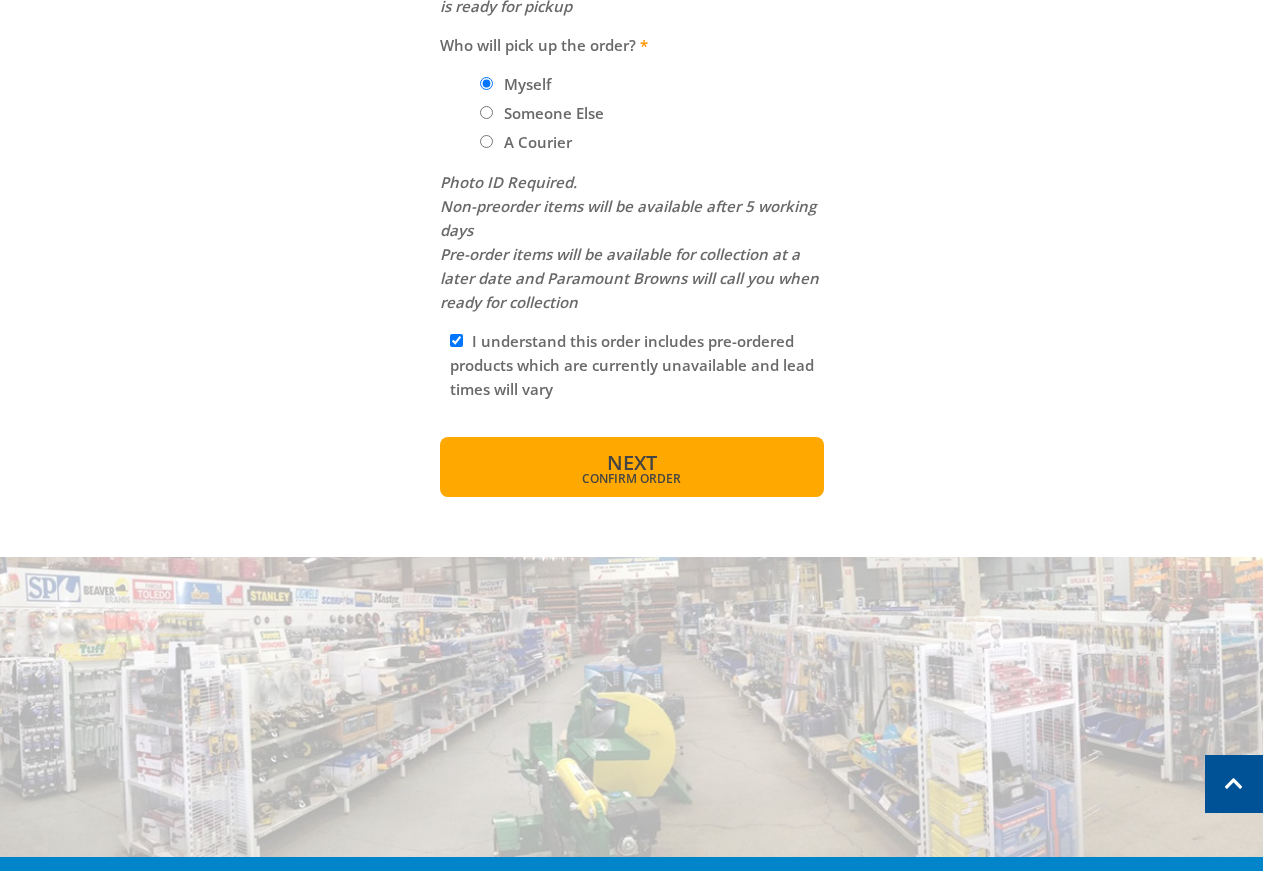 click on "Confirm order" at bounding box center [632, 479] 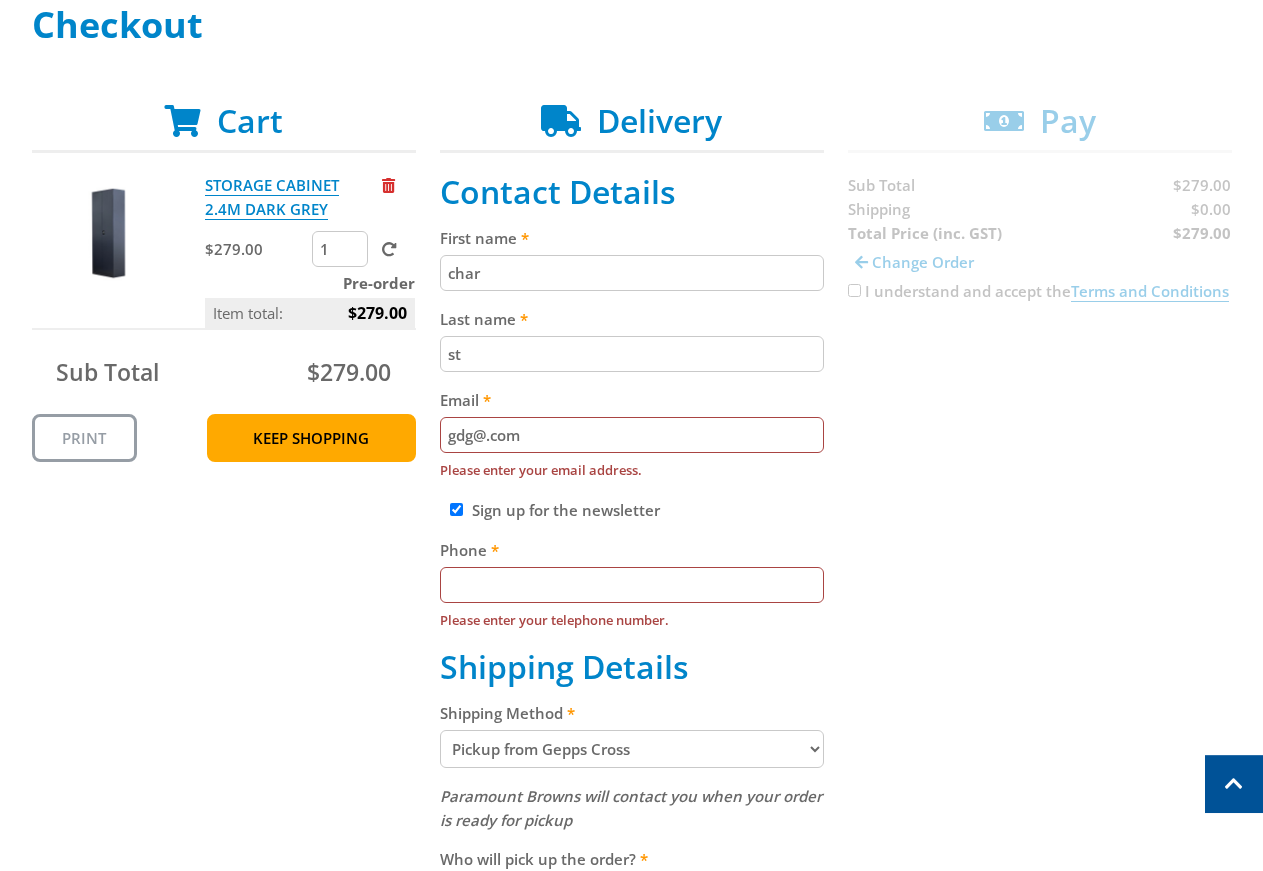drag, startPoint x: 564, startPoint y: 556, endPoint x: 564, endPoint y: 569, distance: 13 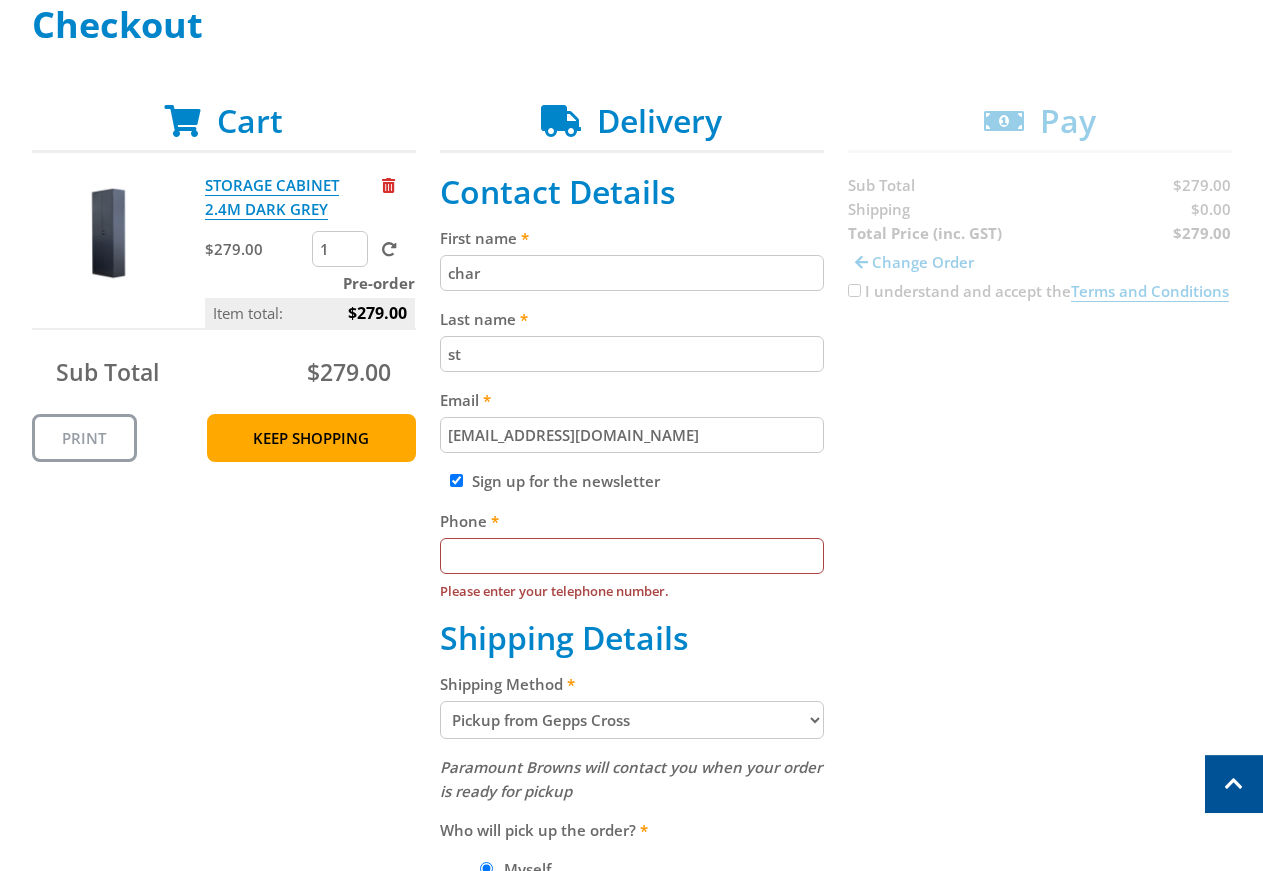 type on "[EMAIL_ADDRESS][DOMAIN_NAME]" 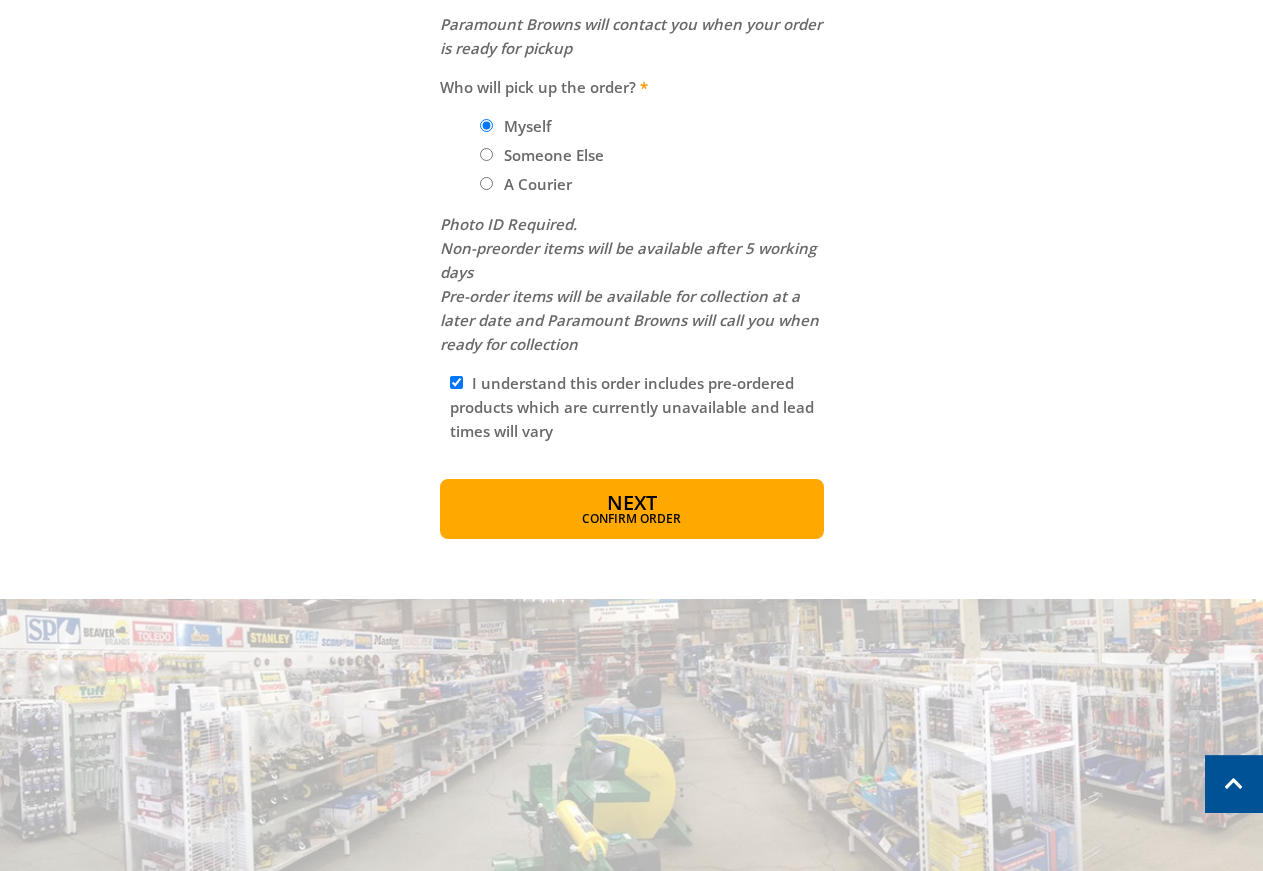 type on "04521155" 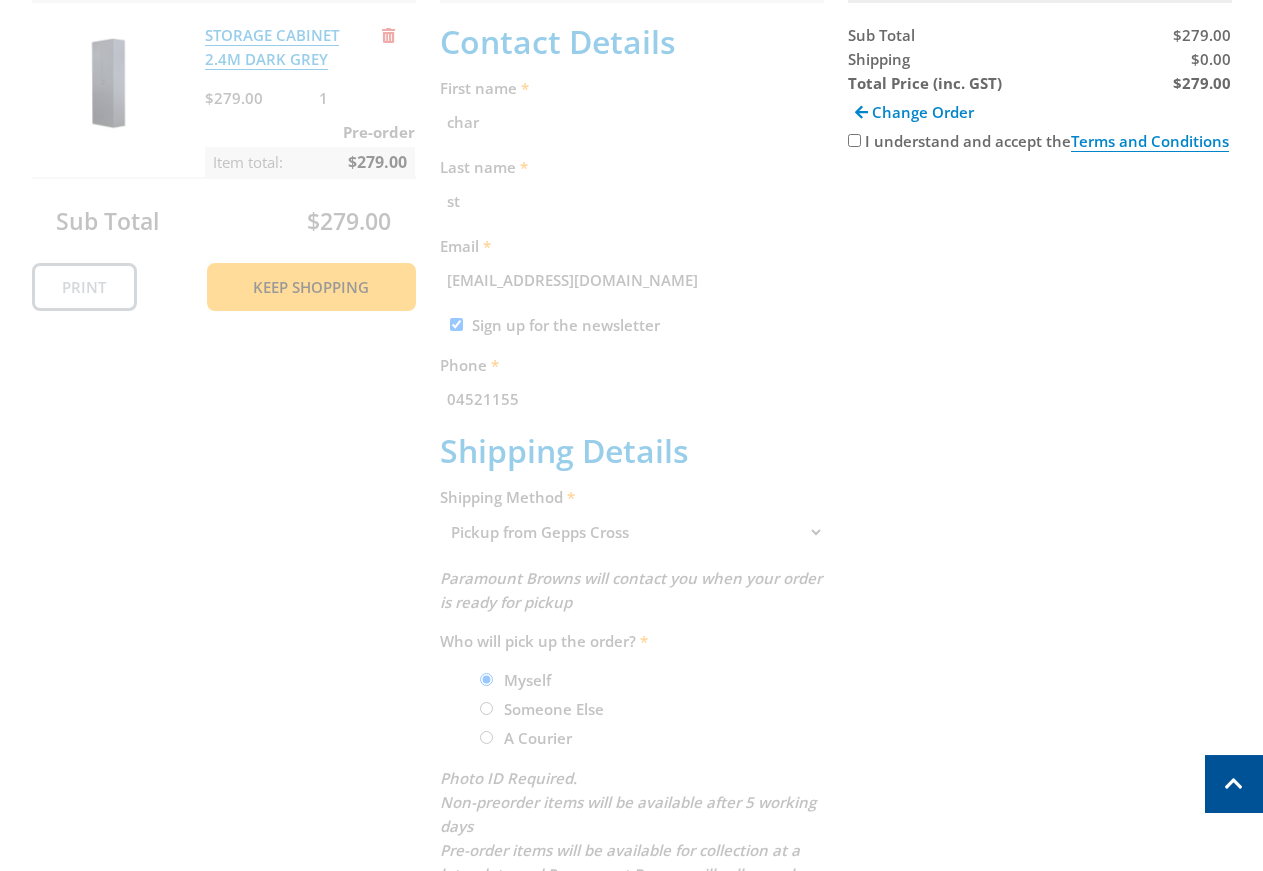 scroll, scrollTop: 104, scrollLeft: 0, axis: vertical 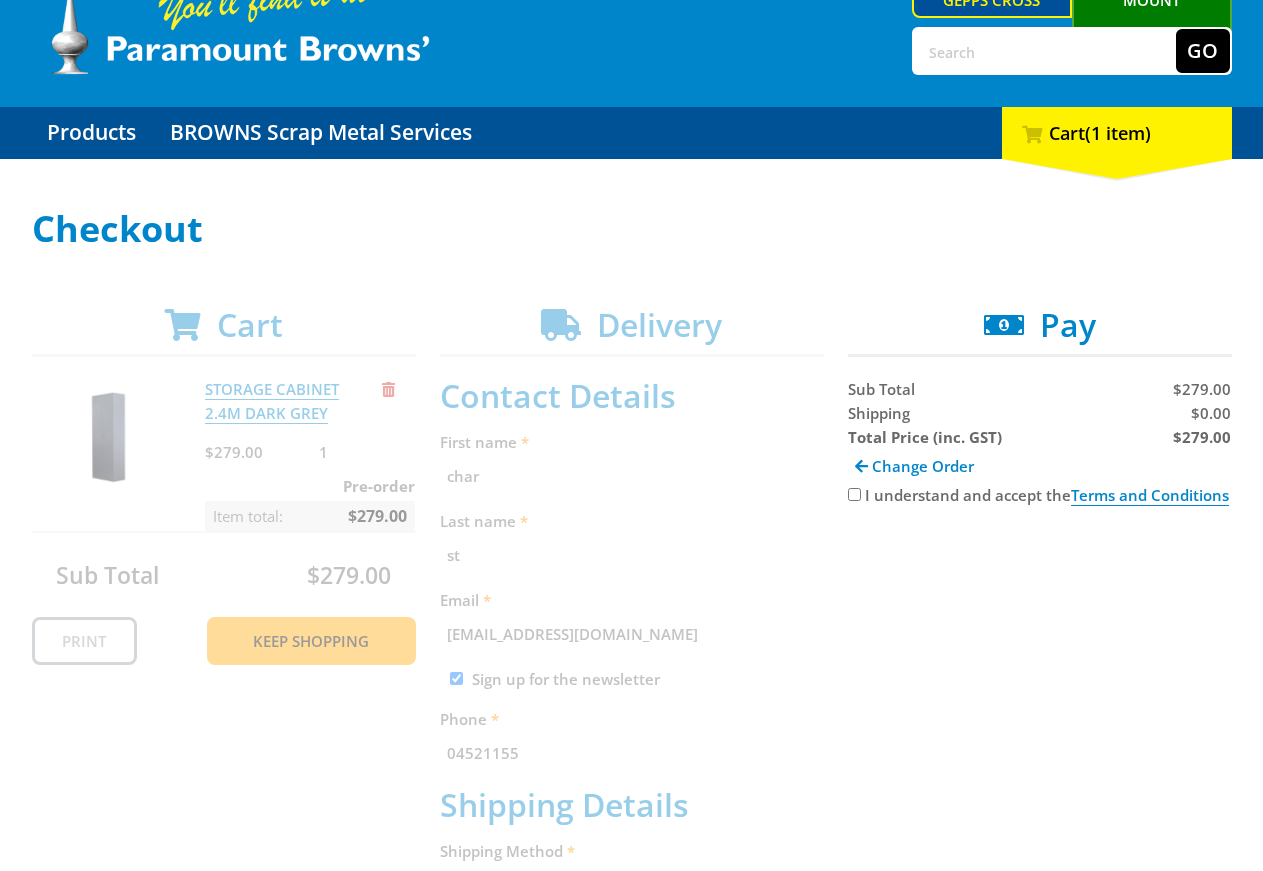 click on "I understand and accept the  Terms and Conditions" at bounding box center (854, 494) 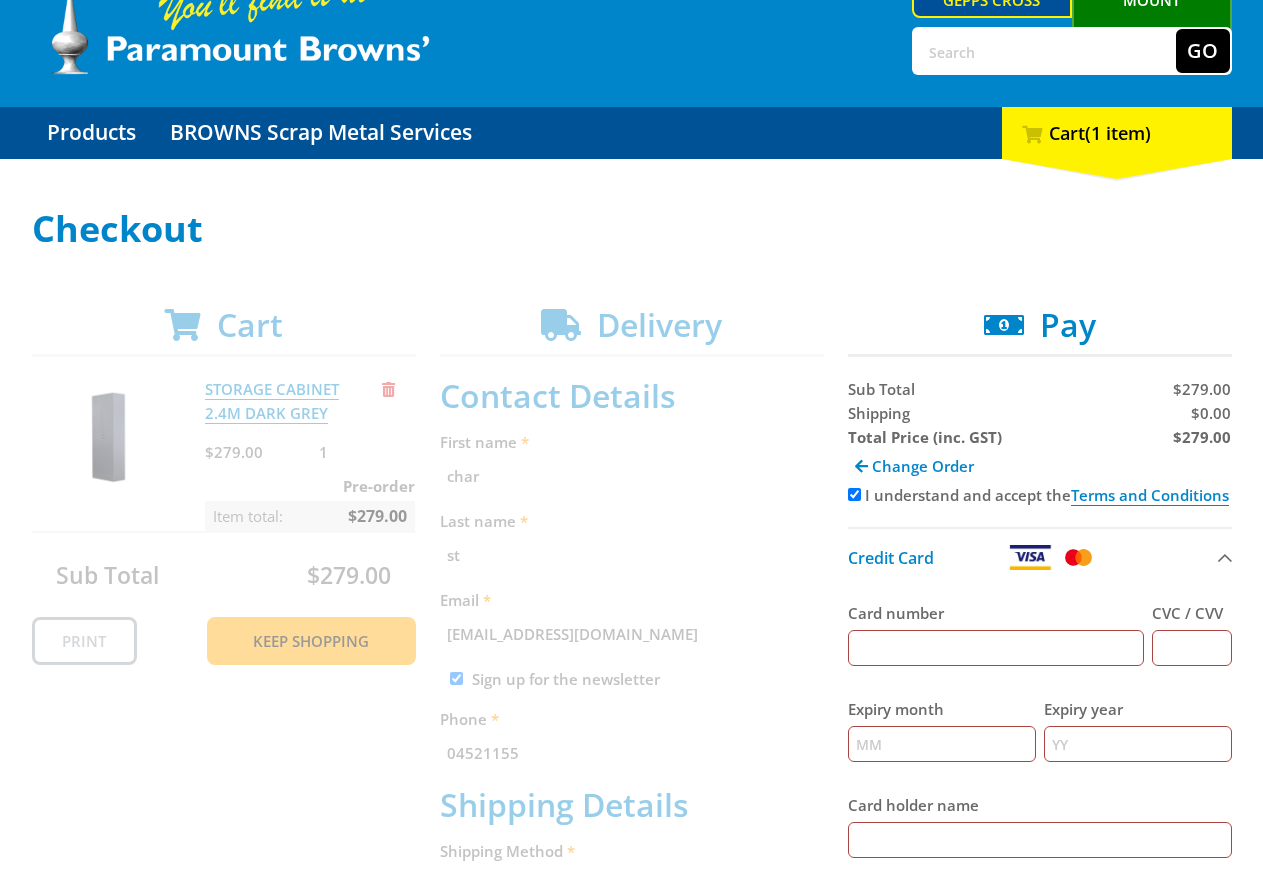 click on "I understand and accept the  Terms and Conditions" at bounding box center [854, 494] 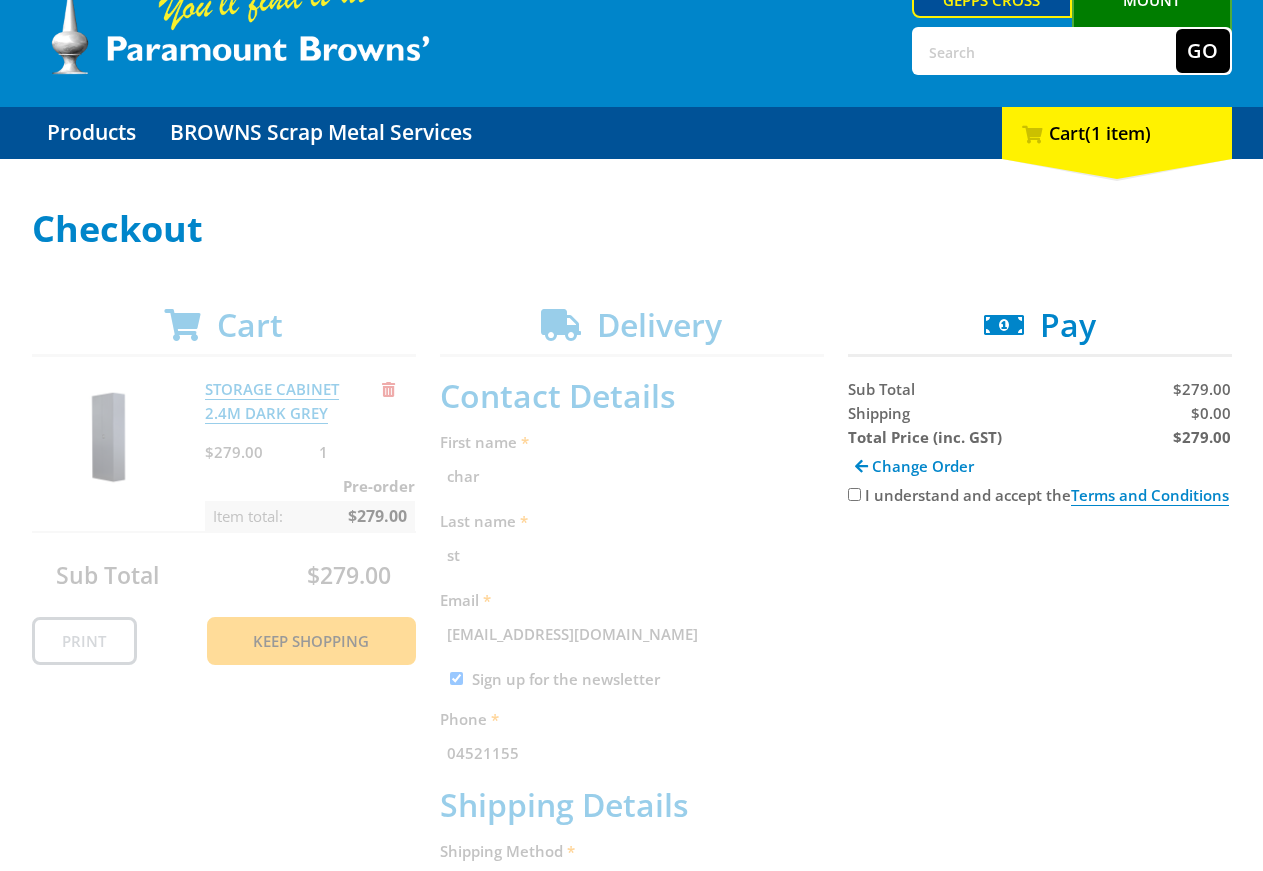 click on "I understand and accept the  Terms and Conditions" at bounding box center (854, 494) 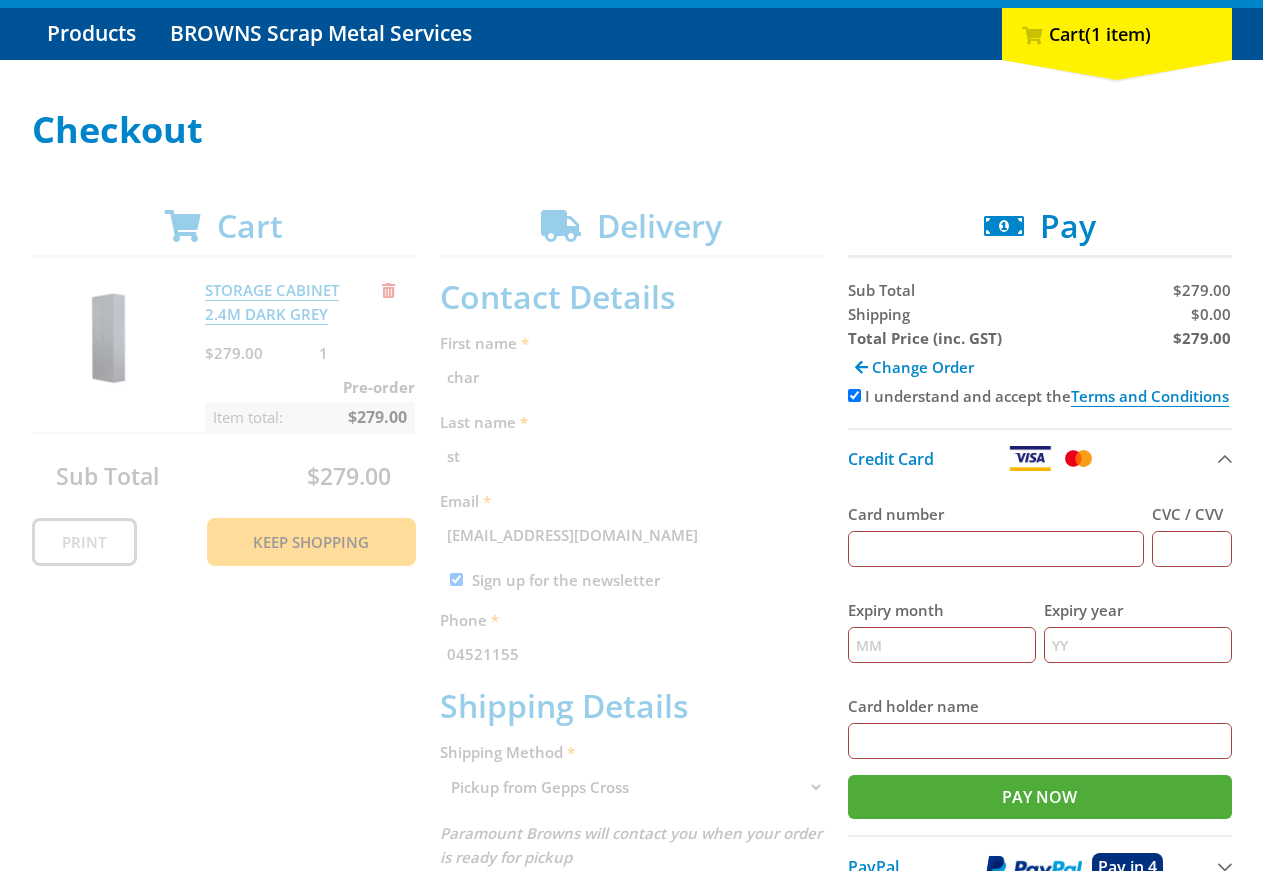 scroll, scrollTop: 206, scrollLeft: 0, axis: vertical 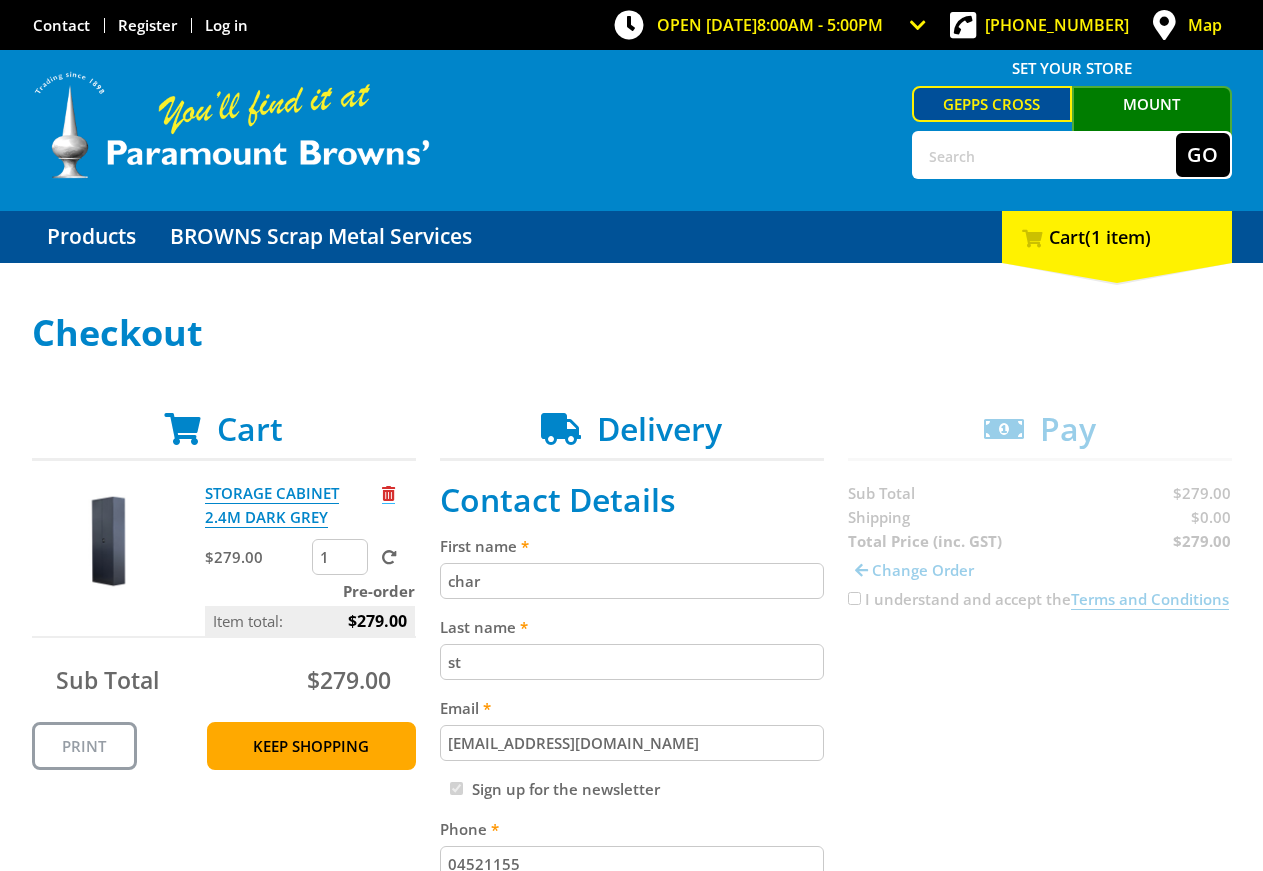 click at bounding box center [388, 493] 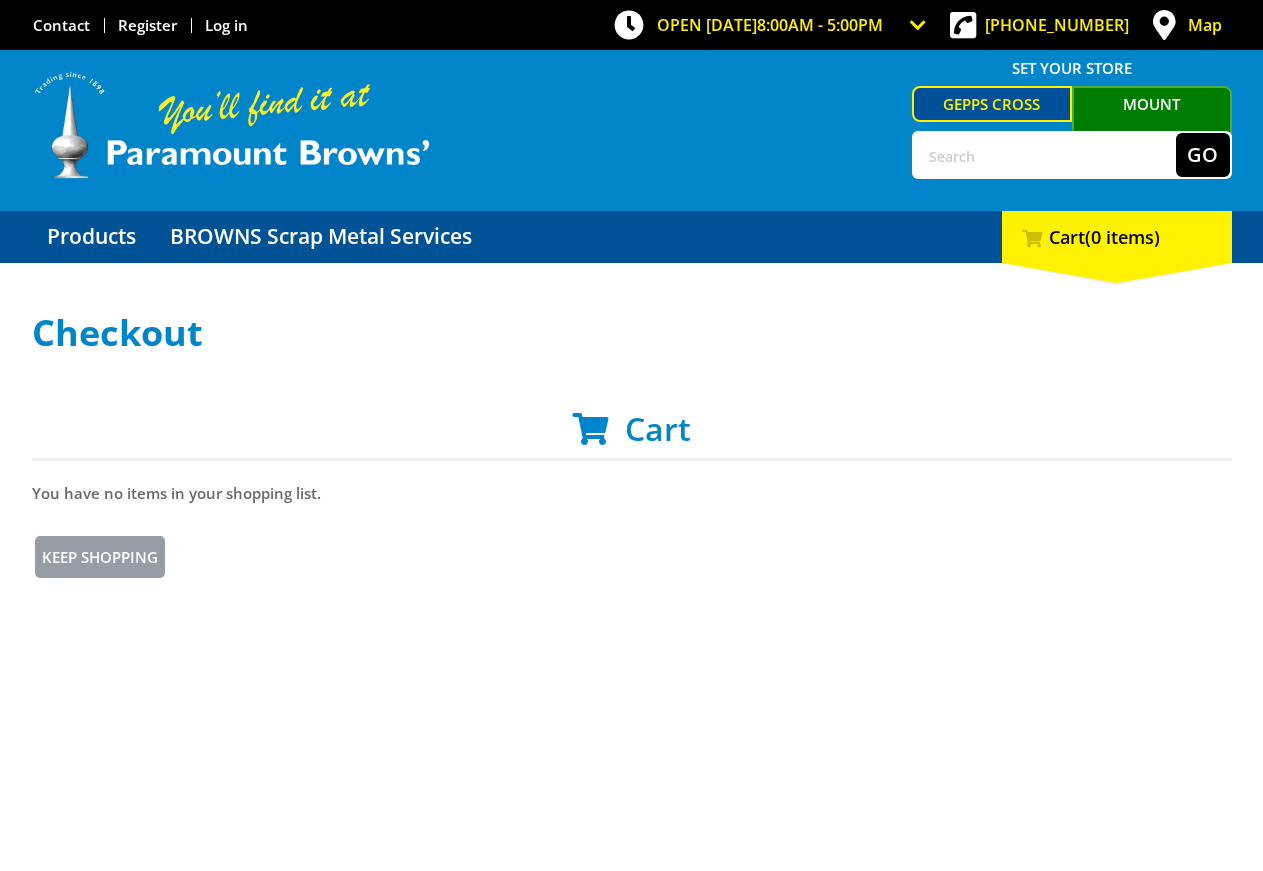 scroll, scrollTop: 0, scrollLeft: 0, axis: both 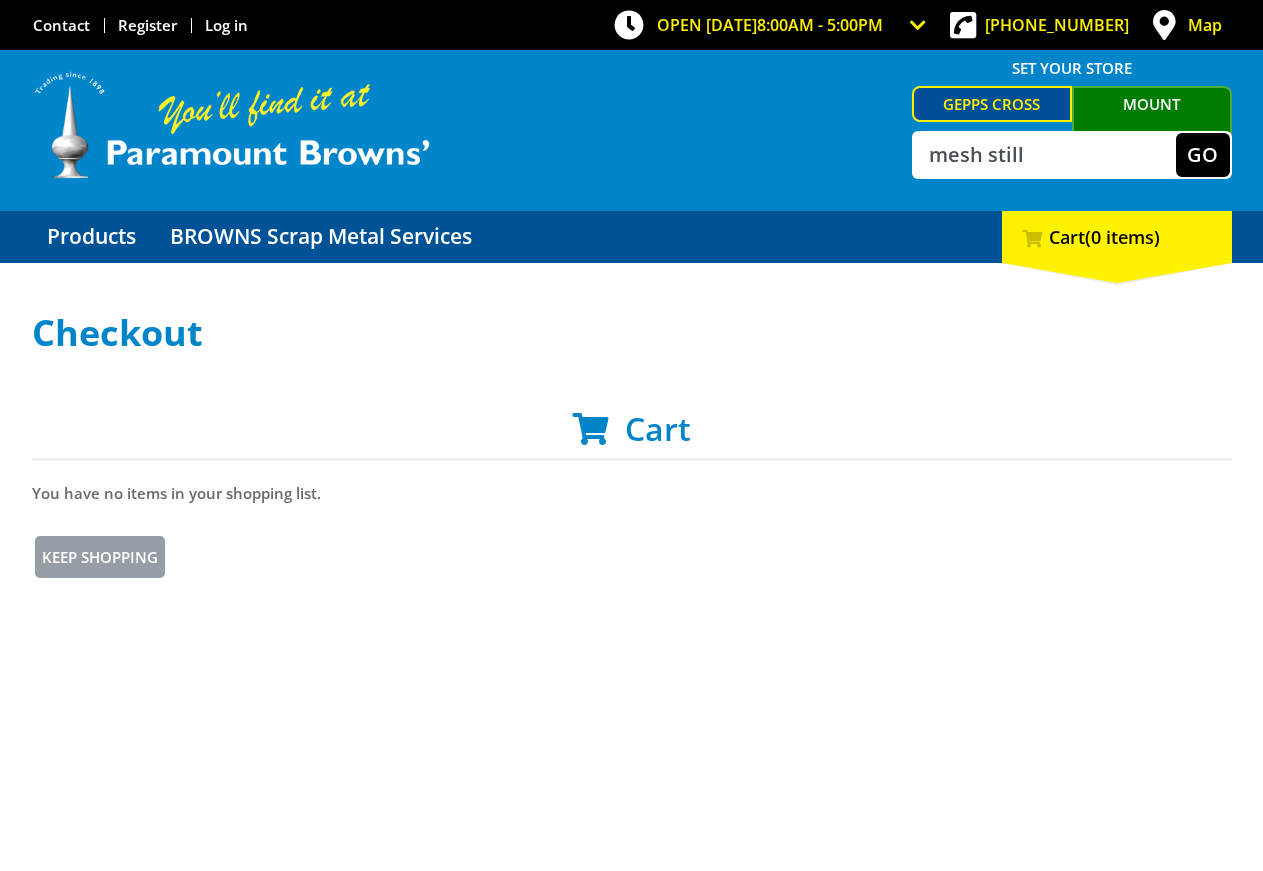 type on "mesh still" 